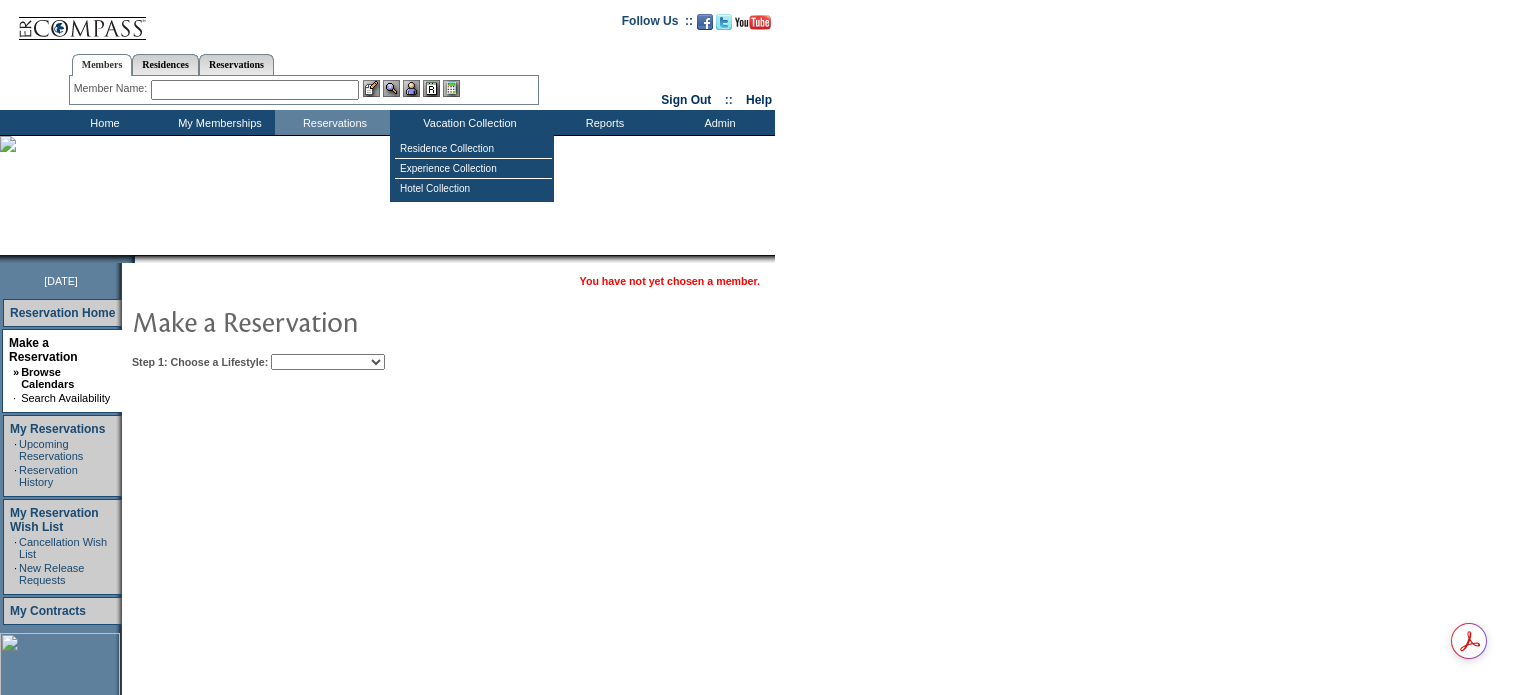 scroll, scrollTop: 0, scrollLeft: 0, axis: both 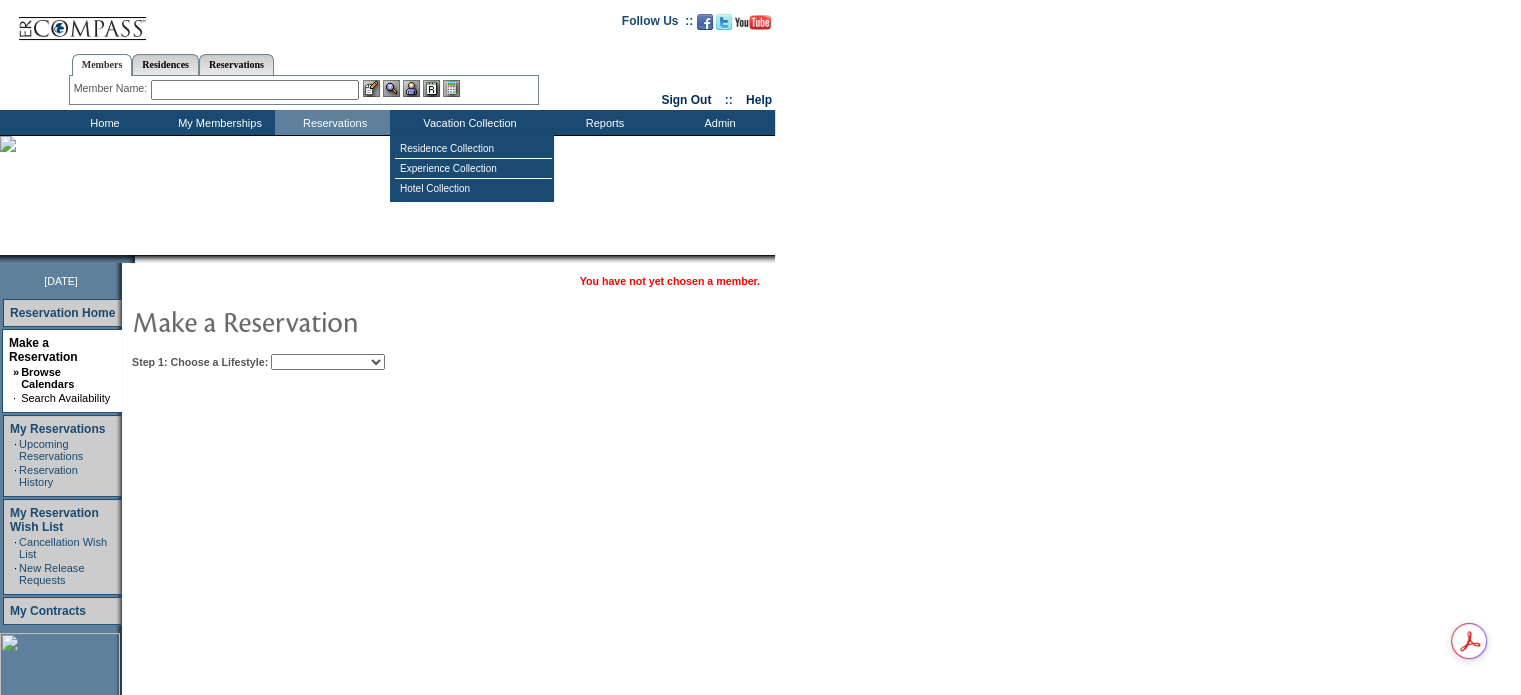 click on "Beach
Leisure
Metropolitan
Mountain
OIAL for Adventure
OIAL for Couples
OIAL for Families
Once in a Lifetime" at bounding box center (328, 362) 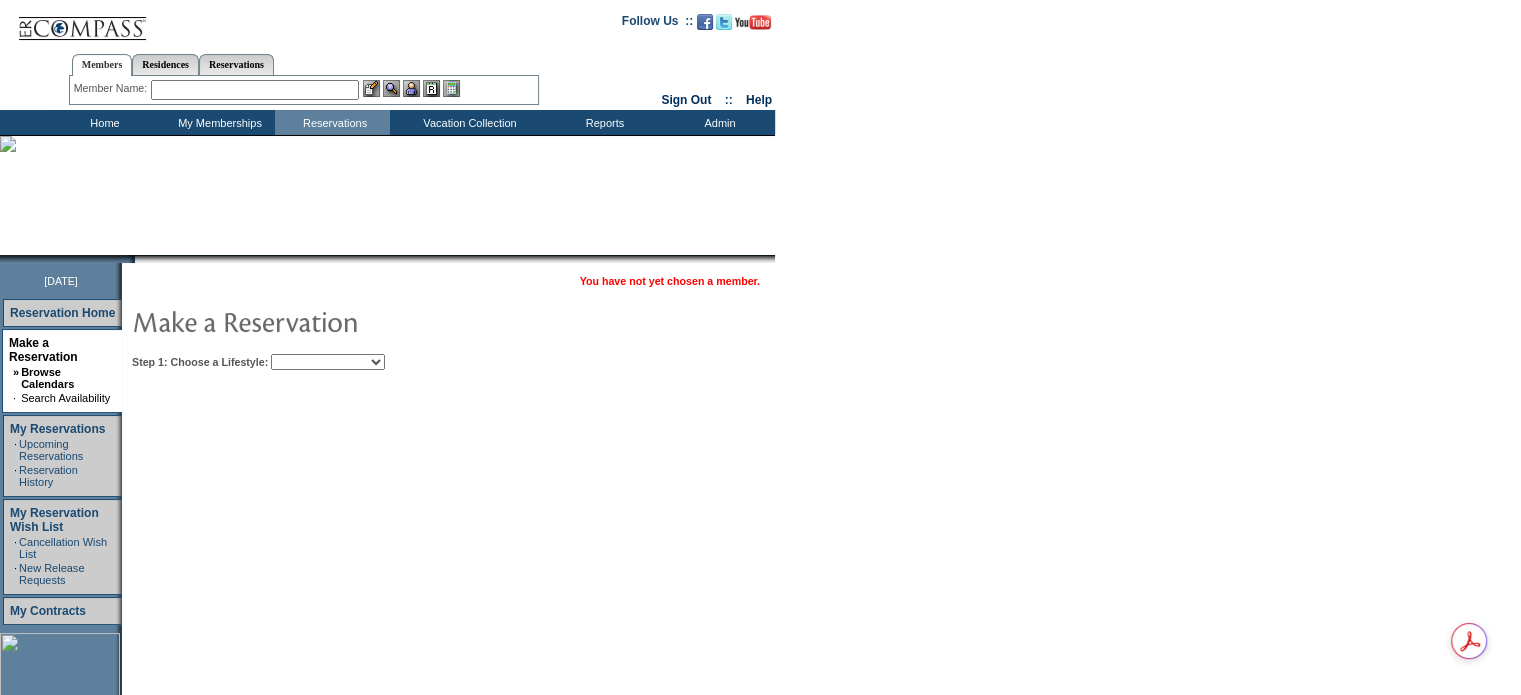 click on "You have not yet chosen a member.
Step 1: Choose a Lifestyle:
Beach
Leisure
Metropolitan
Mountain
OIAL for Adventure
OIAL for Couples
OIAL for Families
Once in a Lifetime
Select All" at bounding box center (509, 319) 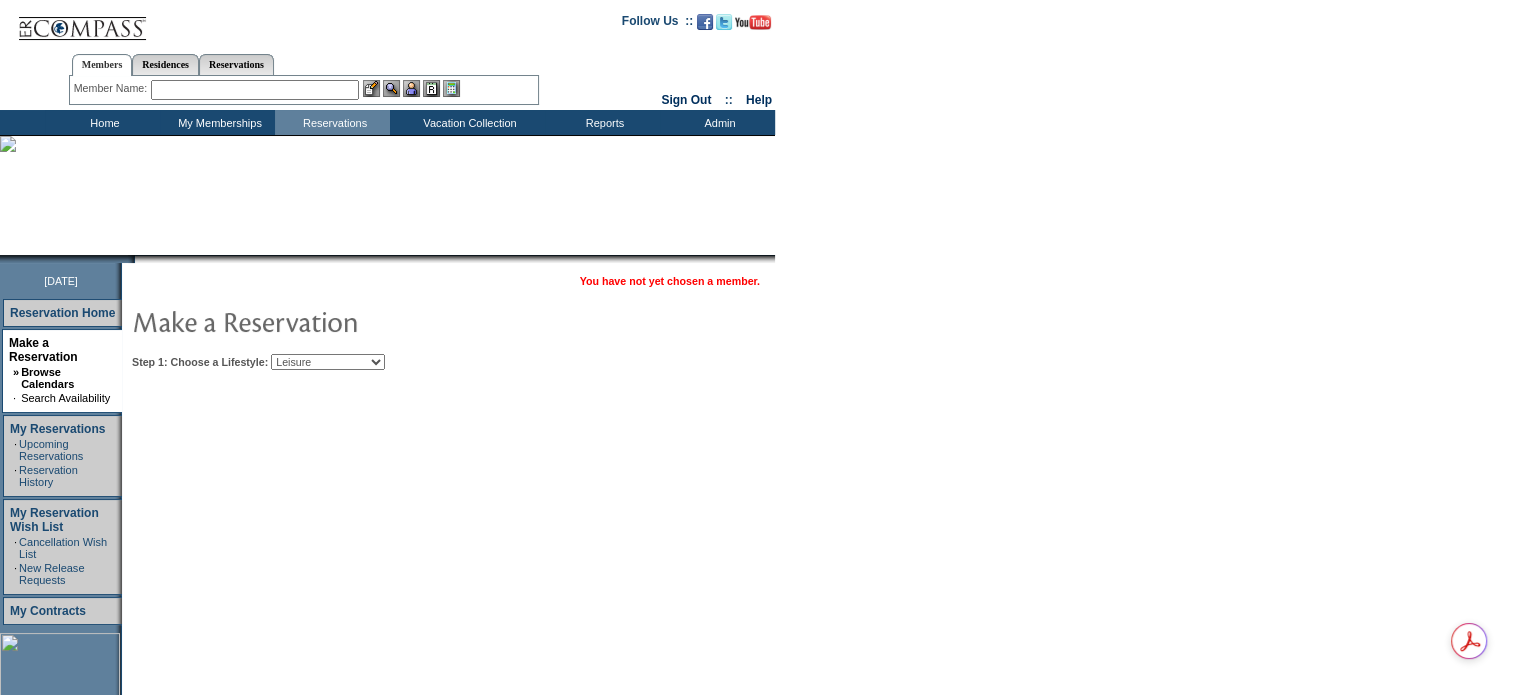 click on "Beach
Leisure
Metropolitan
Mountain
OIAL for Adventure
OIAL for Couples
OIAL for Families
Once in a Lifetime" at bounding box center [328, 362] 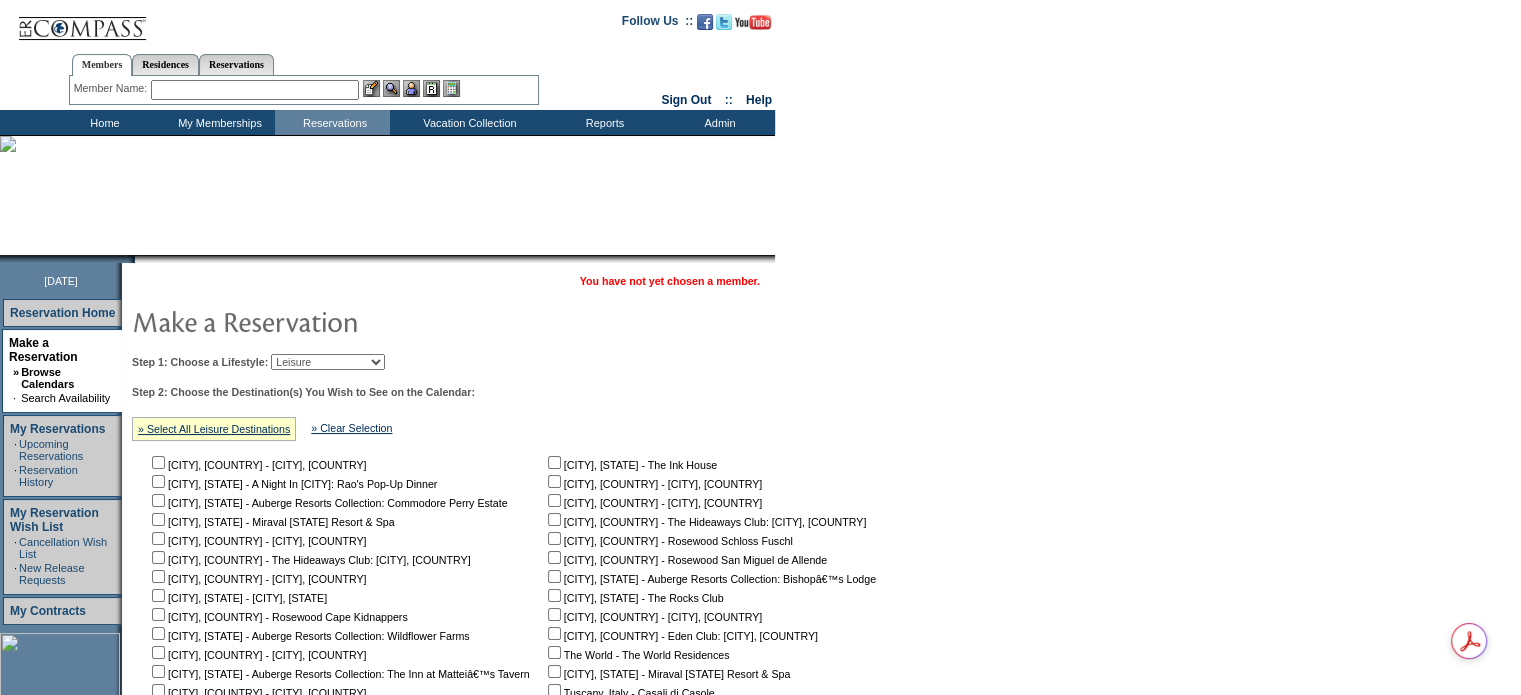 click on "Beach
Leisure
Metropolitan
Mountain
OIAL for Adventure
OIAL for Couples
OIAL for Families
Once in a Lifetime" at bounding box center [328, 362] 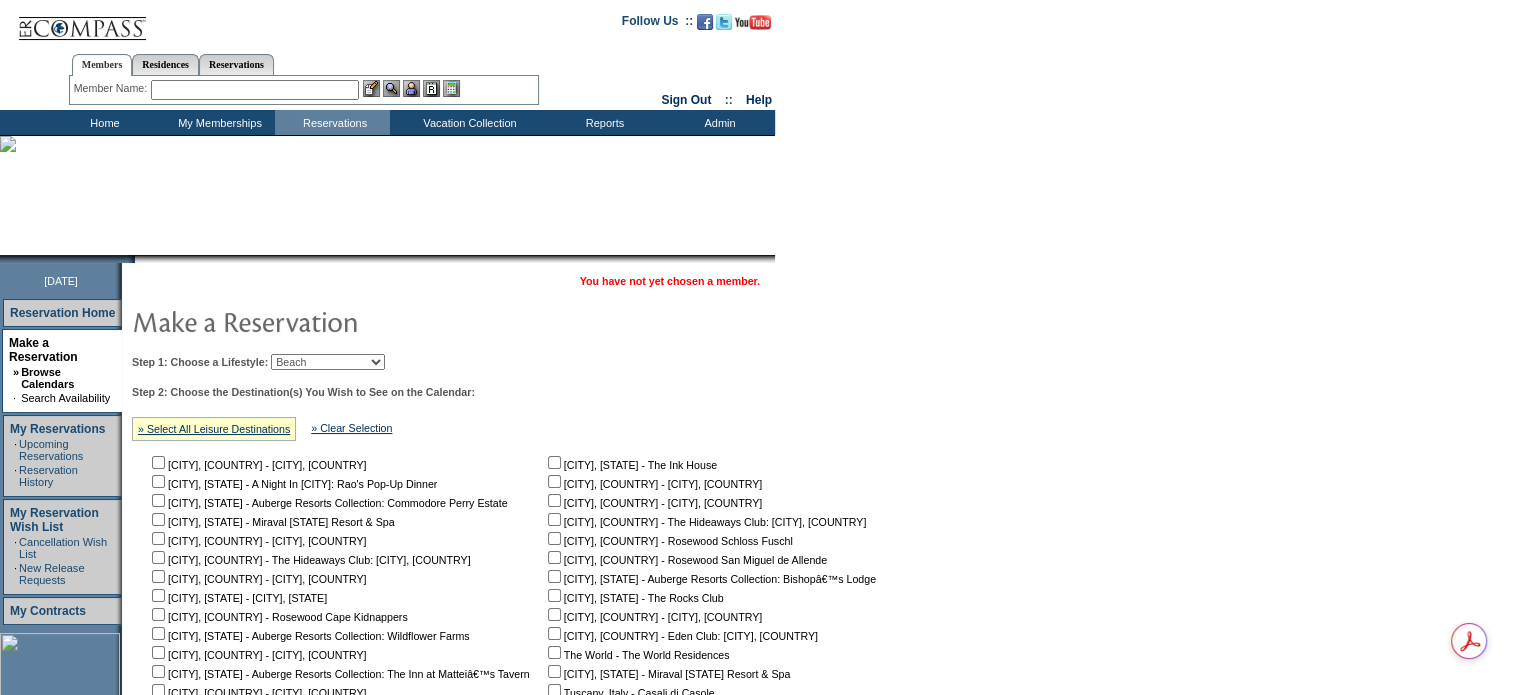 click on "Beach
Leisure
Metropolitan
Mountain
OIAL for Adventure
OIAL for Couples
OIAL for Families
Once in a Lifetime" at bounding box center [328, 362] 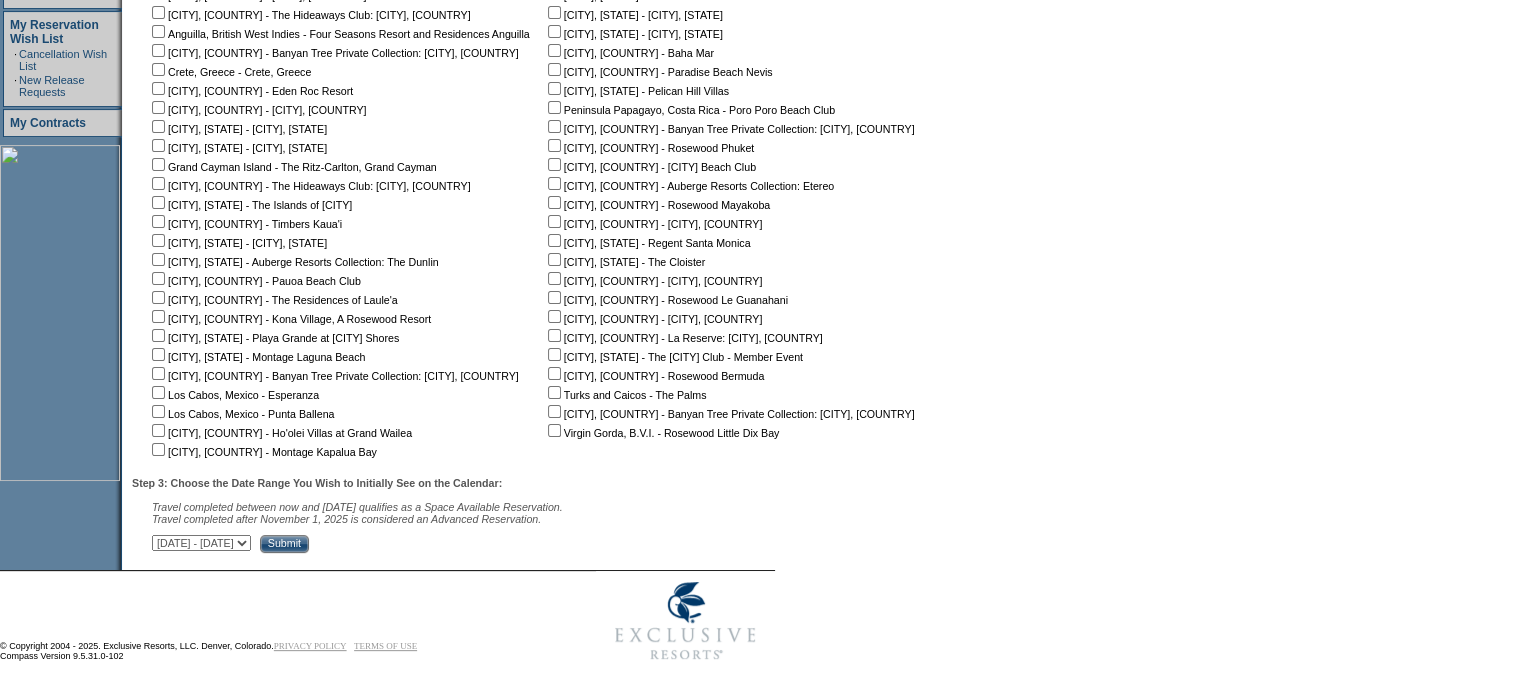 scroll, scrollTop: 492, scrollLeft: 0, axis: vertical 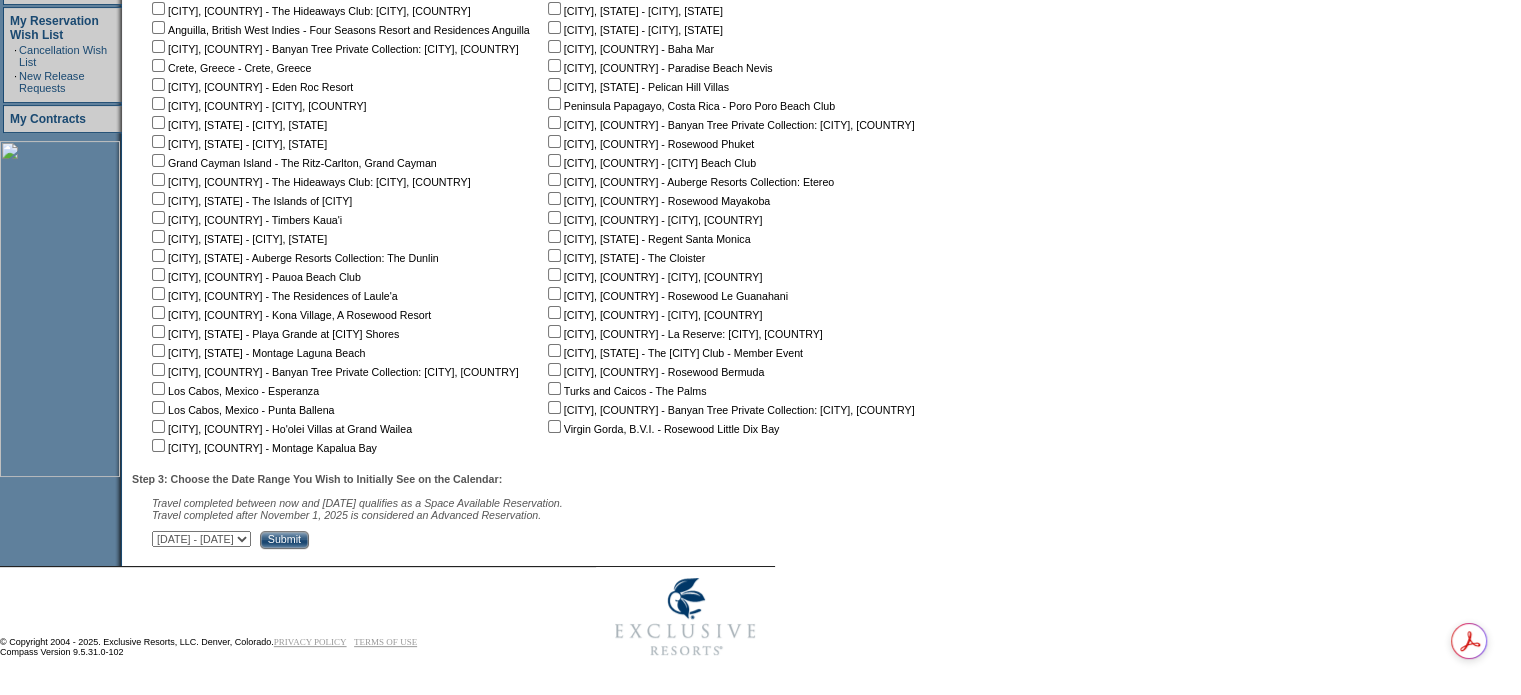 click on "Submit" at bounding box center [284, 540] 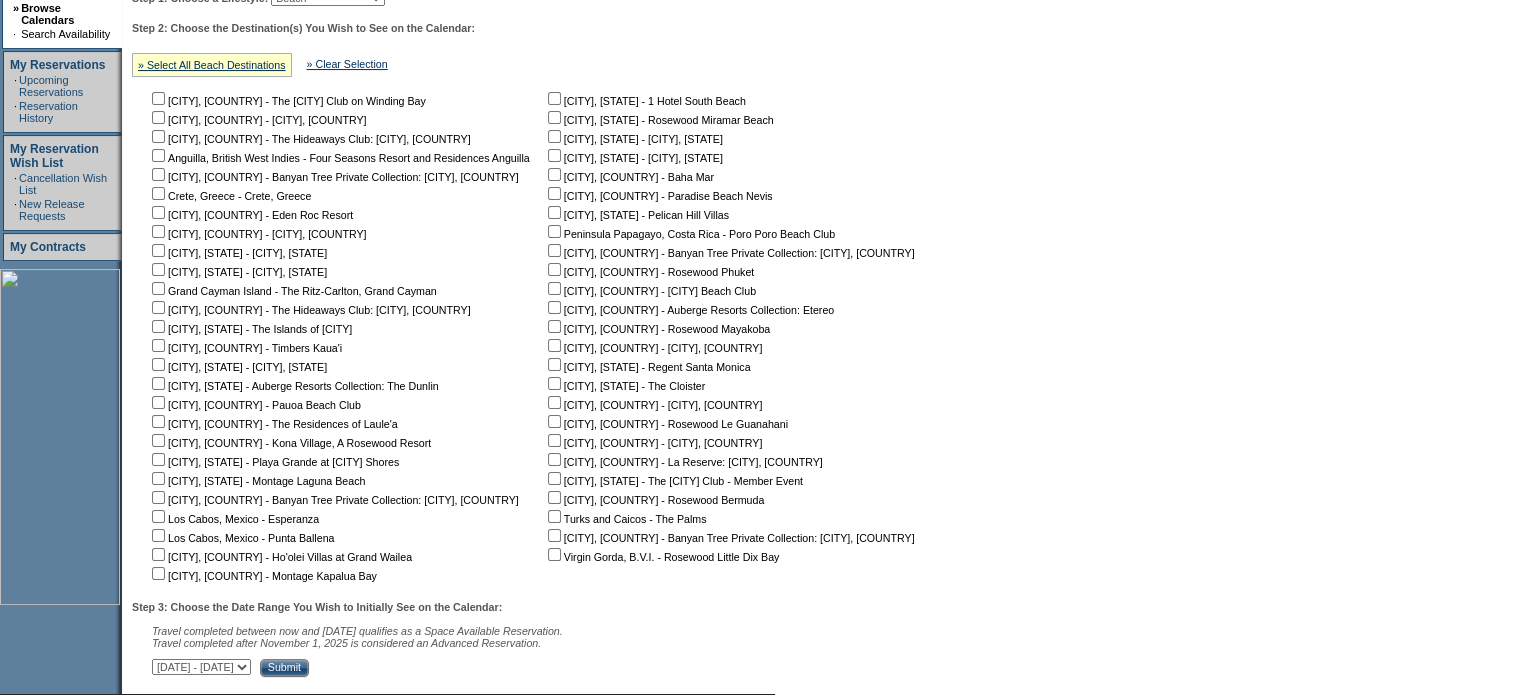 scroll, scrollTop: 358, scrollLeft: 0, axis: vertical 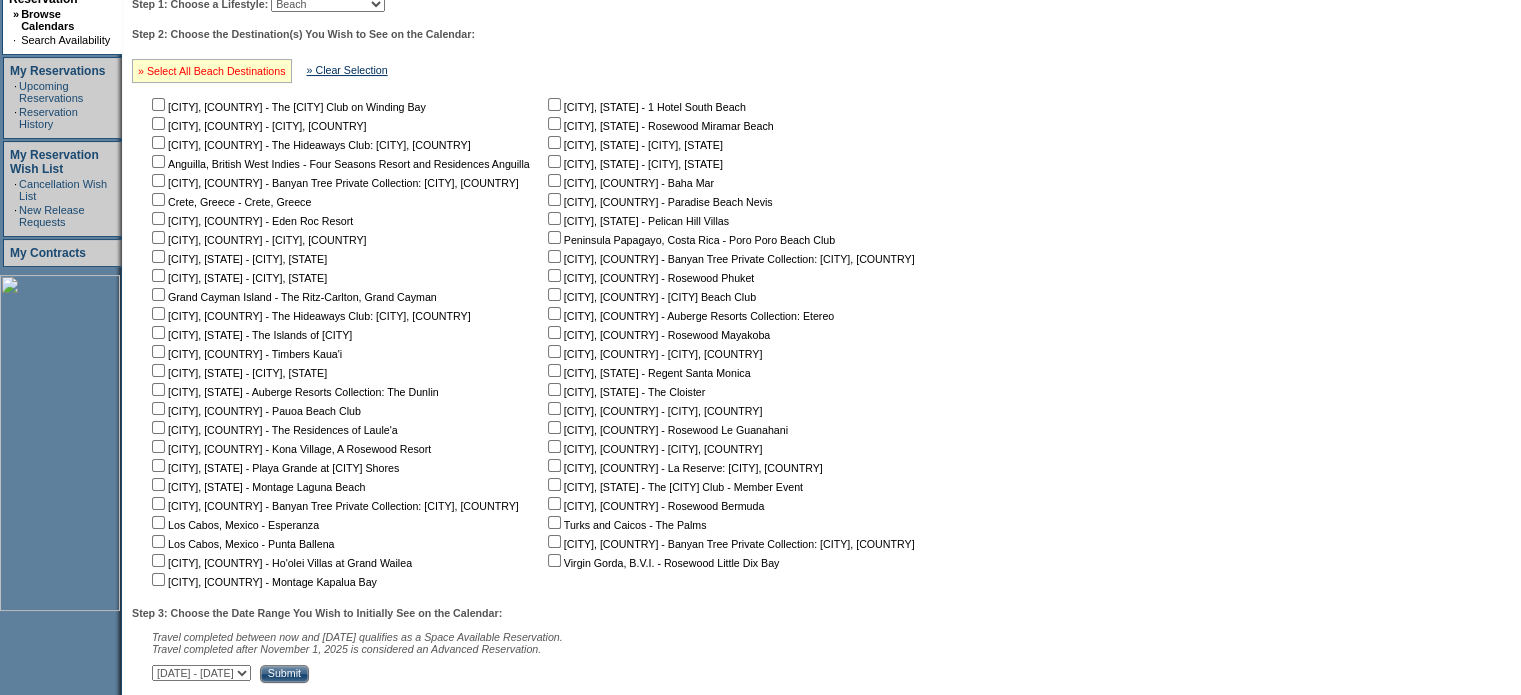 click on "» Select All Beach Destinations" at bounding box center [212, 71] 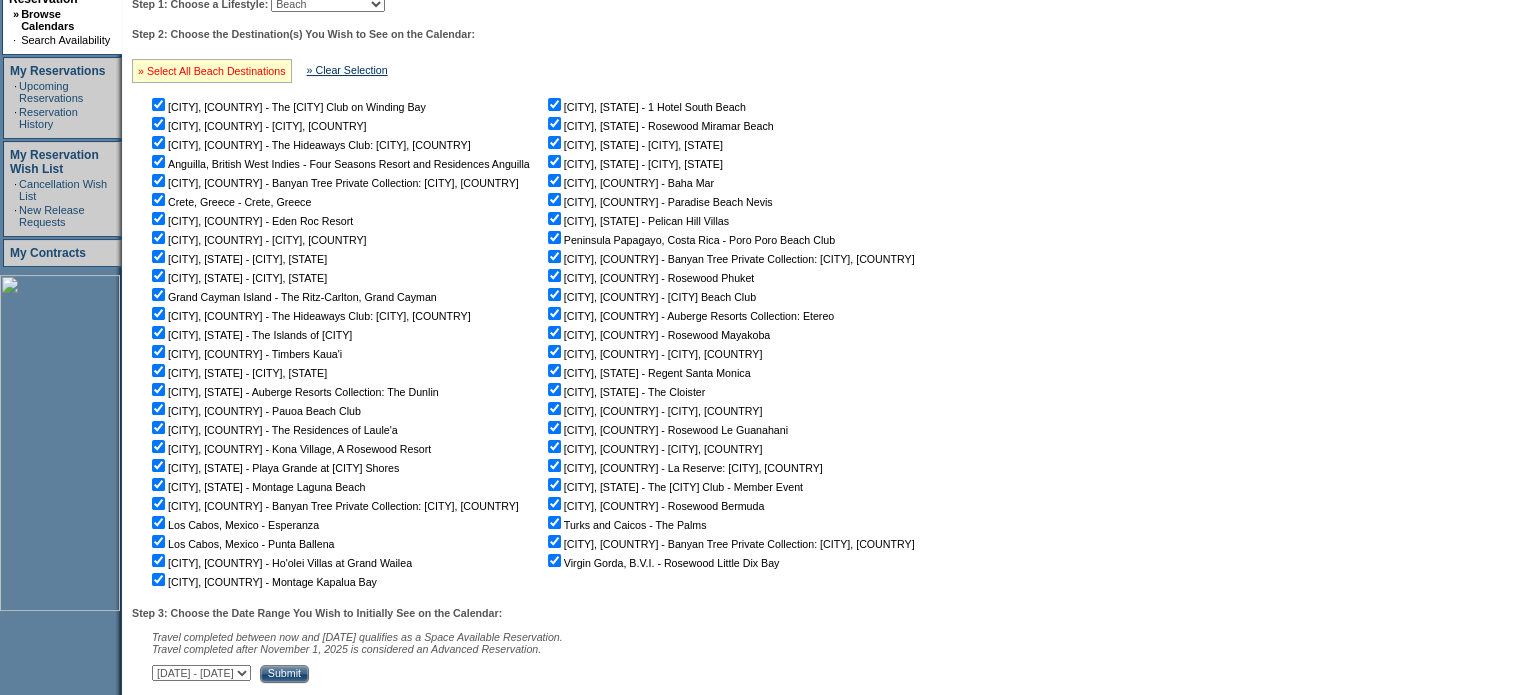 checkbox on "true" 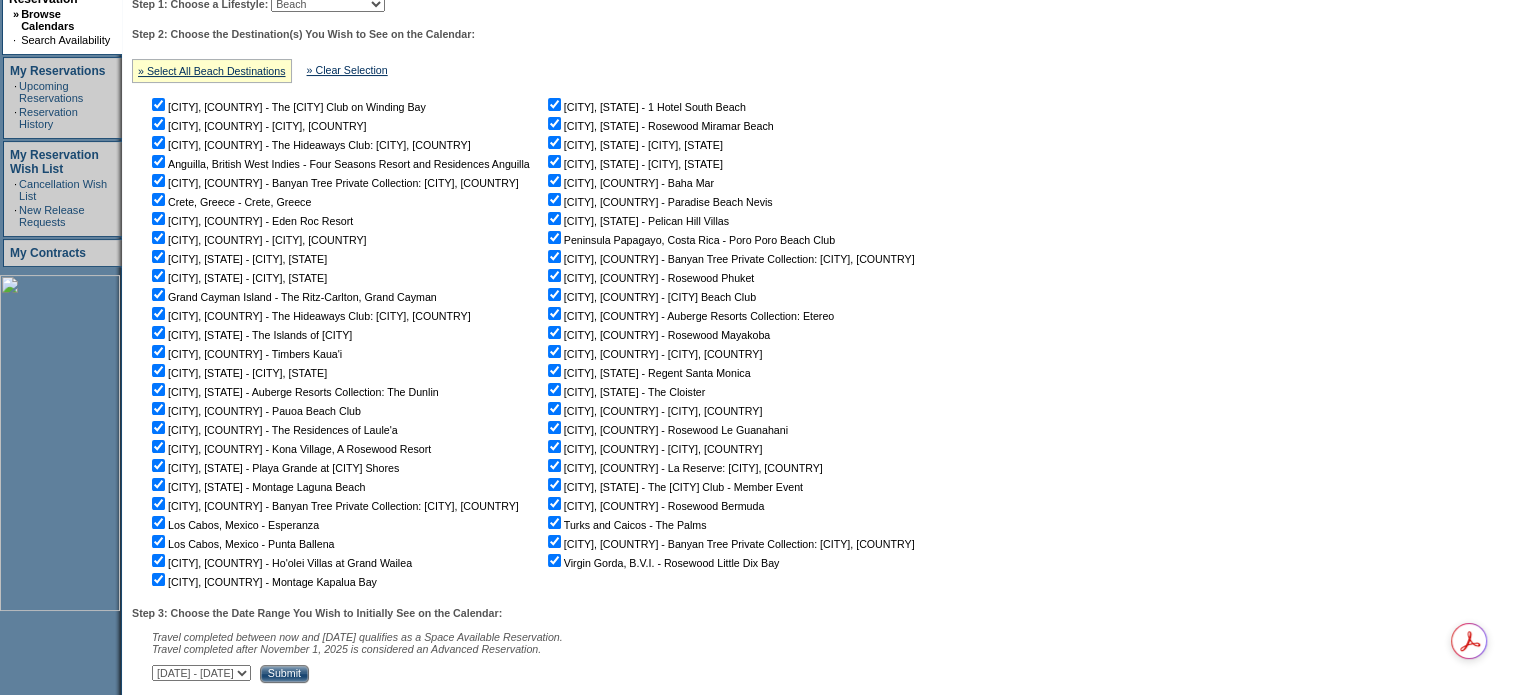 click on "Submit" at bounding box center [284, 674] 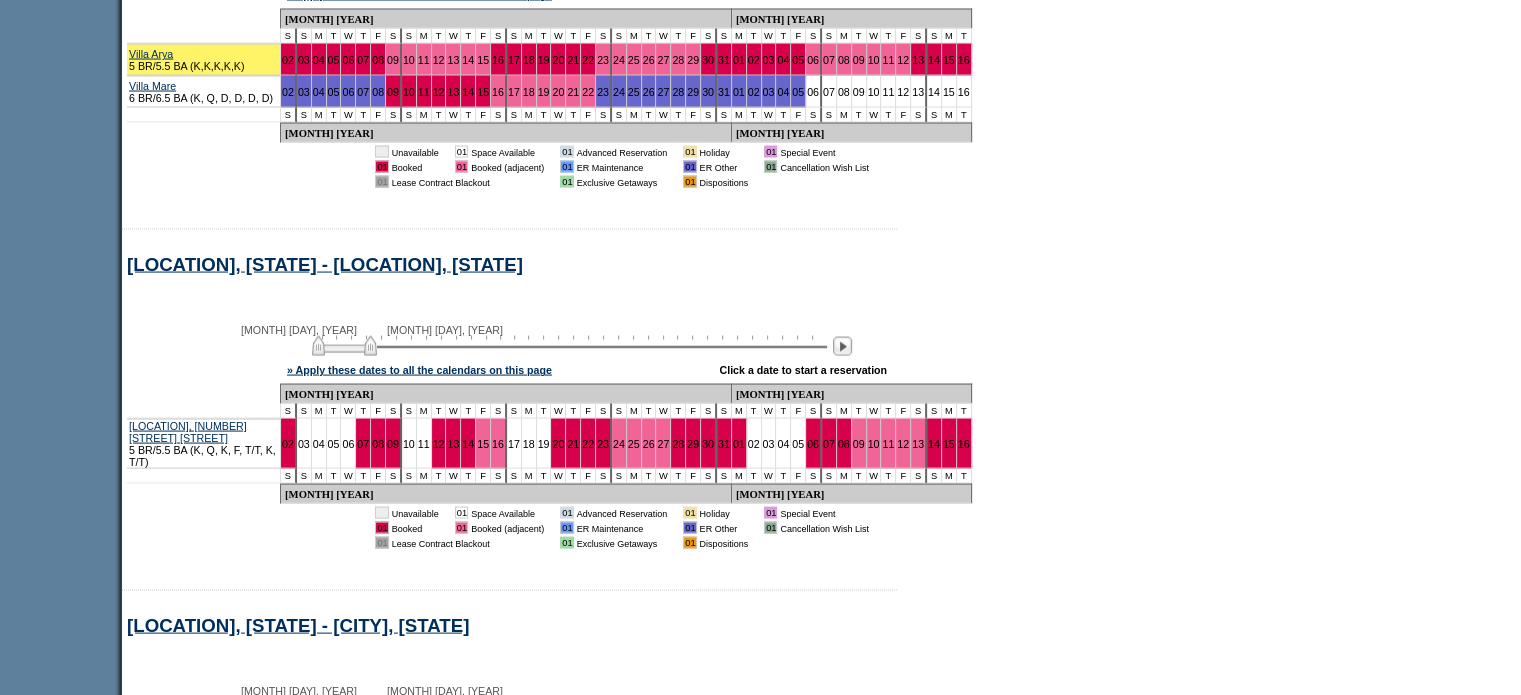 scroll, scrollTop: 4020, scrollLeft: 0, axis: vertical 